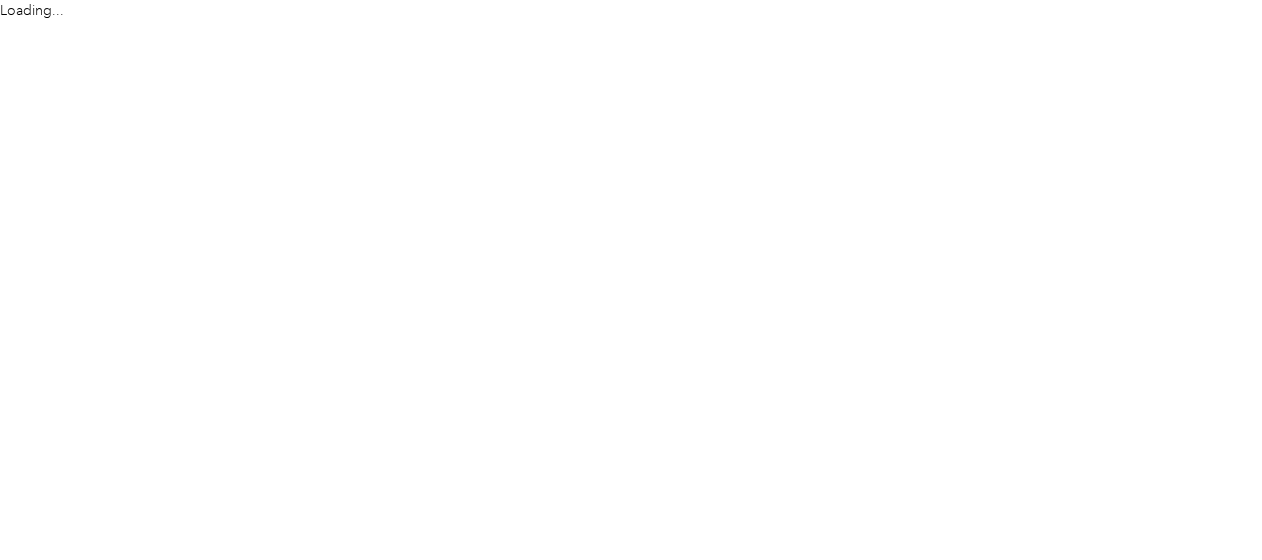 scroll, scrollTop: 0, scrollLeft: 0, axis: both 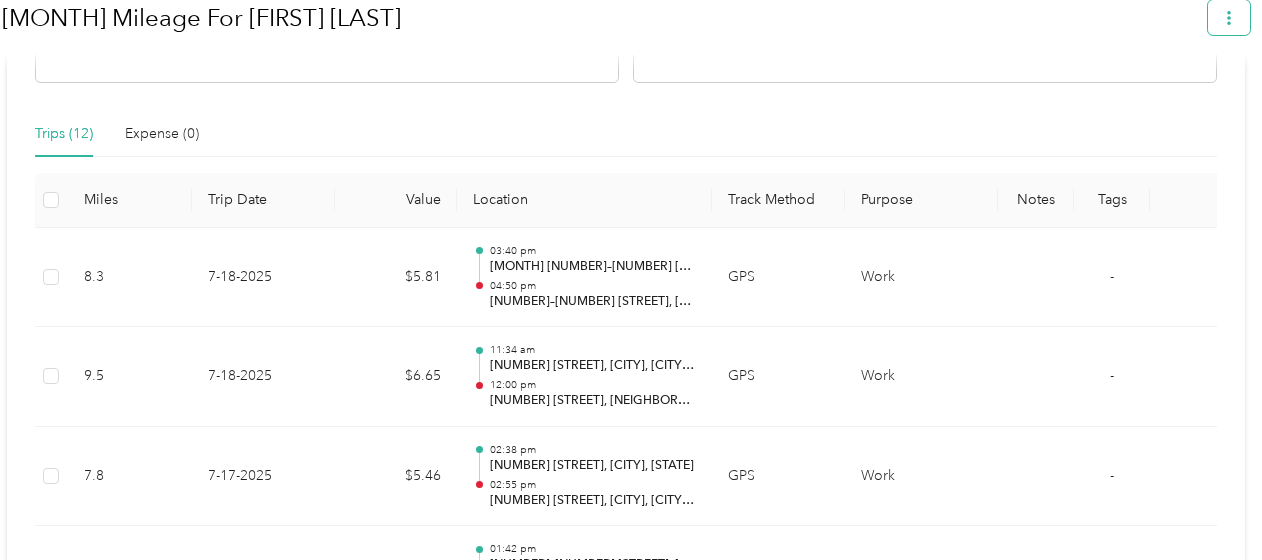 click 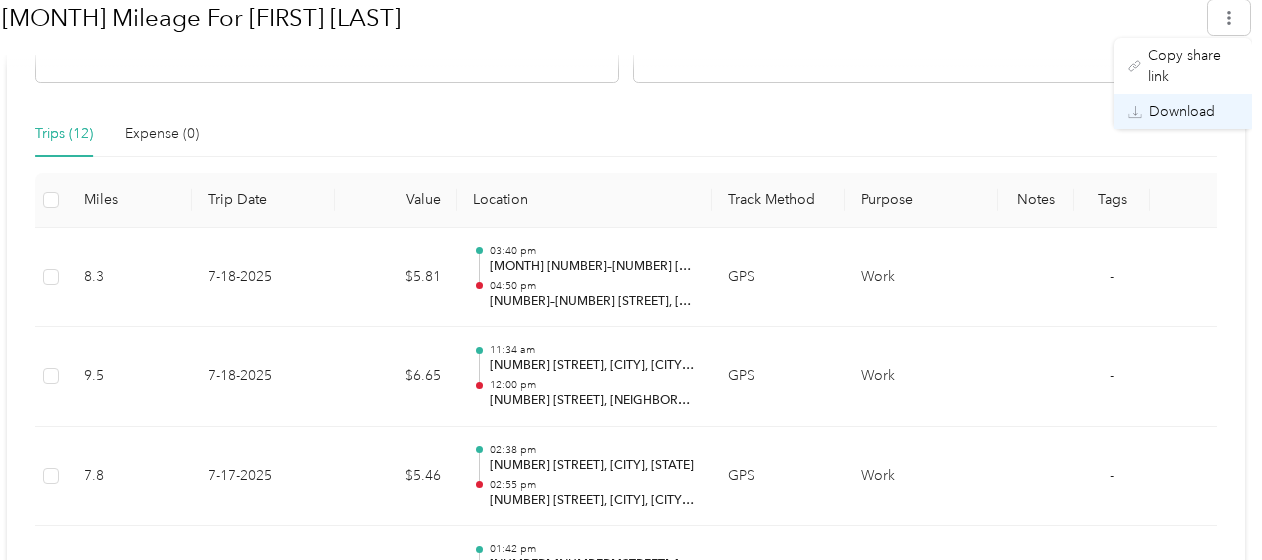 click on "Download" at bounding box center (1182, 111) 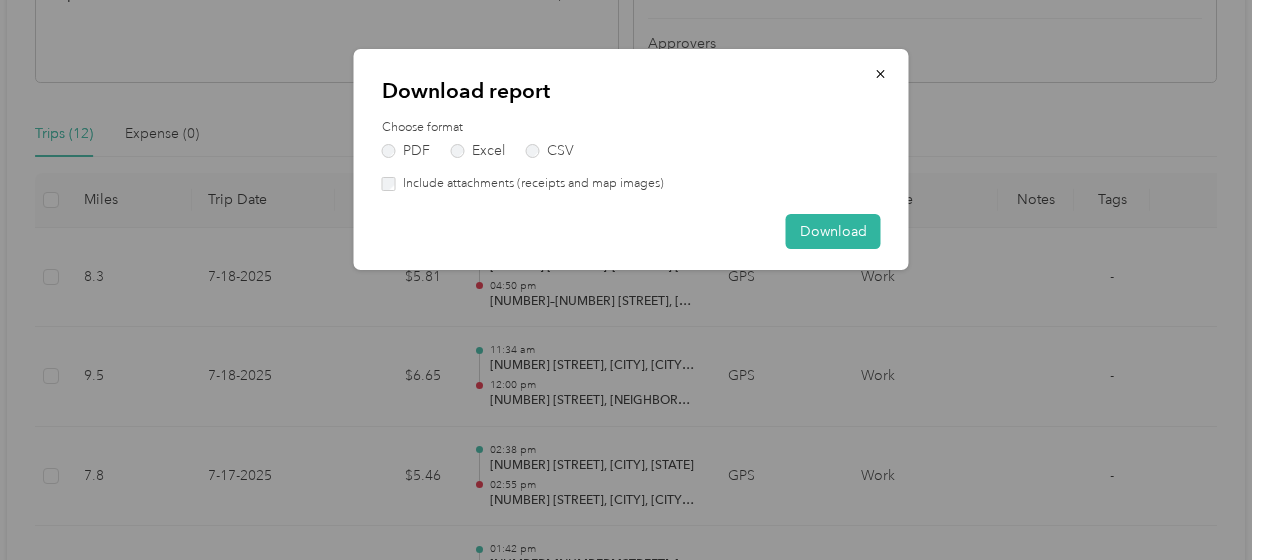 click on "Choose format   PDF Excel CSV" at bounding box center (631, 138) 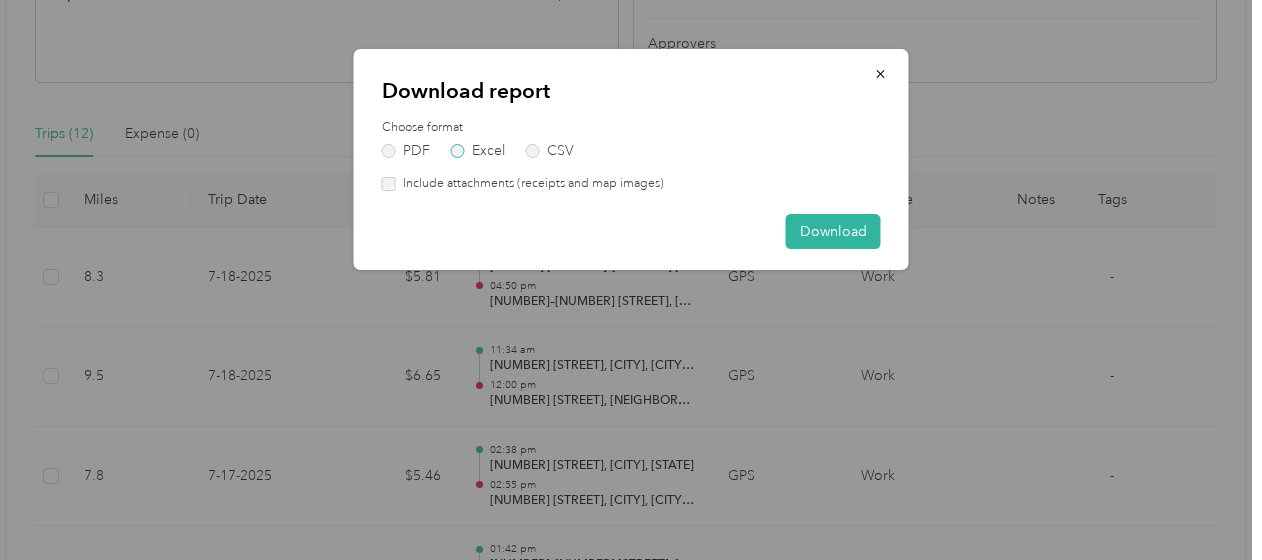 click on "Excel" at bounding box center (478, 151) 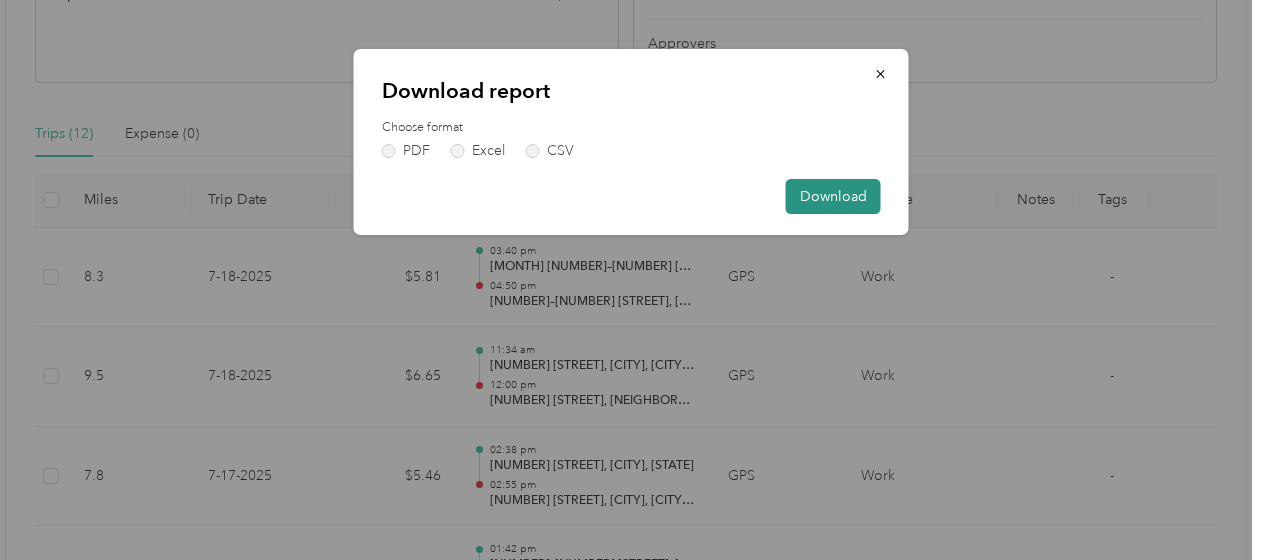 click on "Download" at bounding box center (833, 196) 